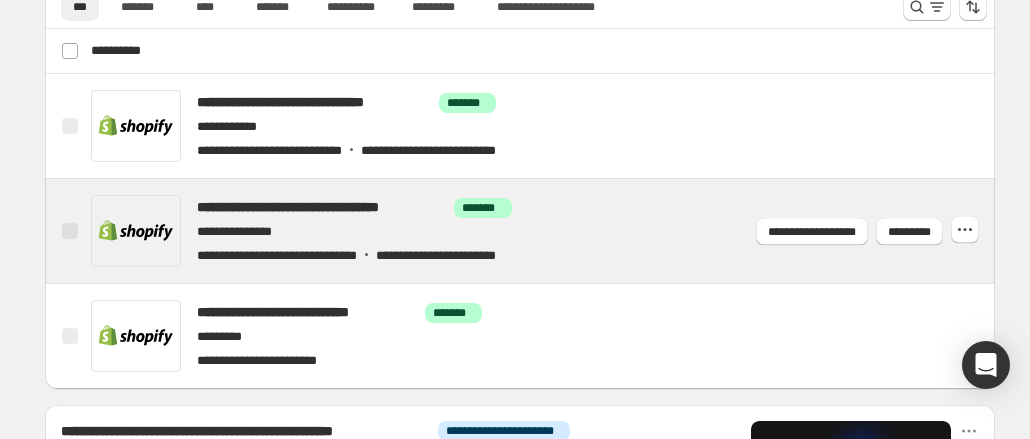 scroll, scrollTop: 900, scrollLeft: 0, axis: vertical 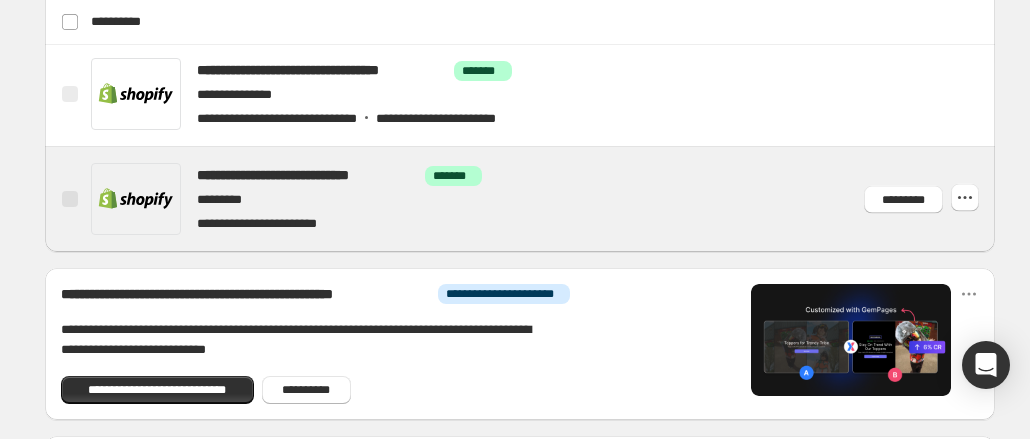 click at bounding box center (544, 199) 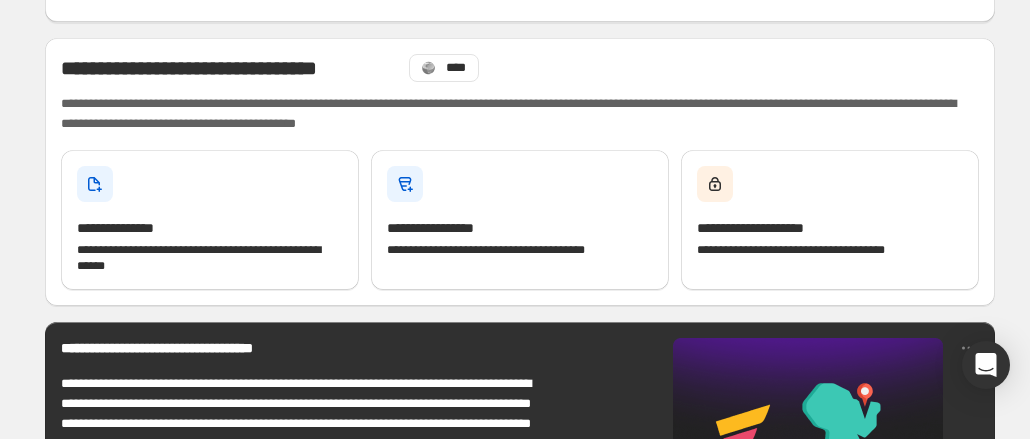 scroll, scrollTop: 0, scrollLeft: 0, axis: both 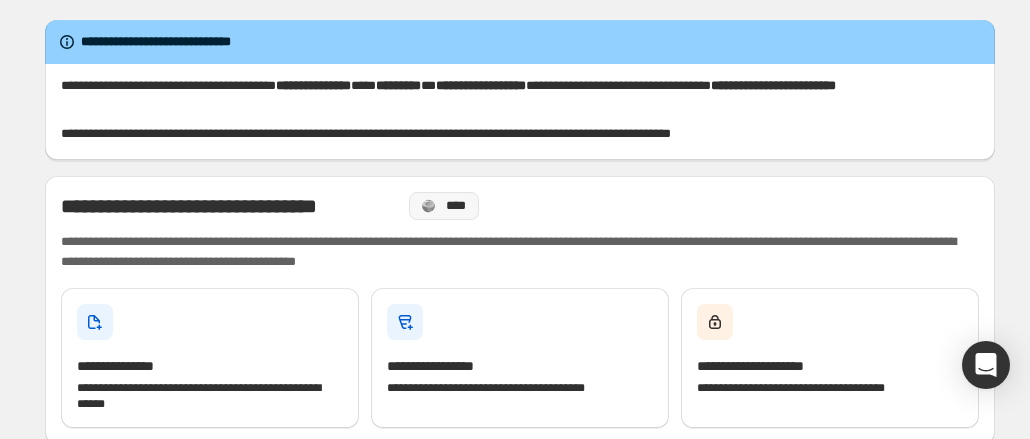 click on "****" at bounding box center [455, 206] 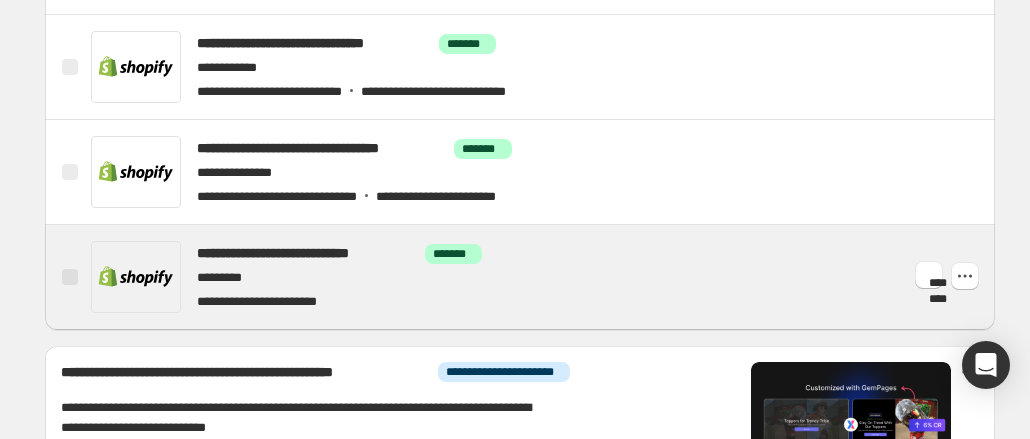 scroll, scrollTop: 700, scrollLeft: 0, axis: vertical 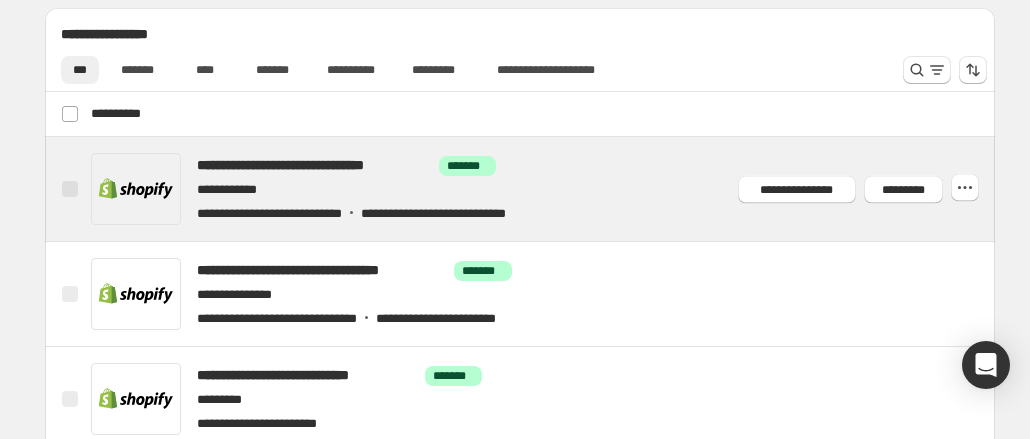 click at bounding box center [544, 189] 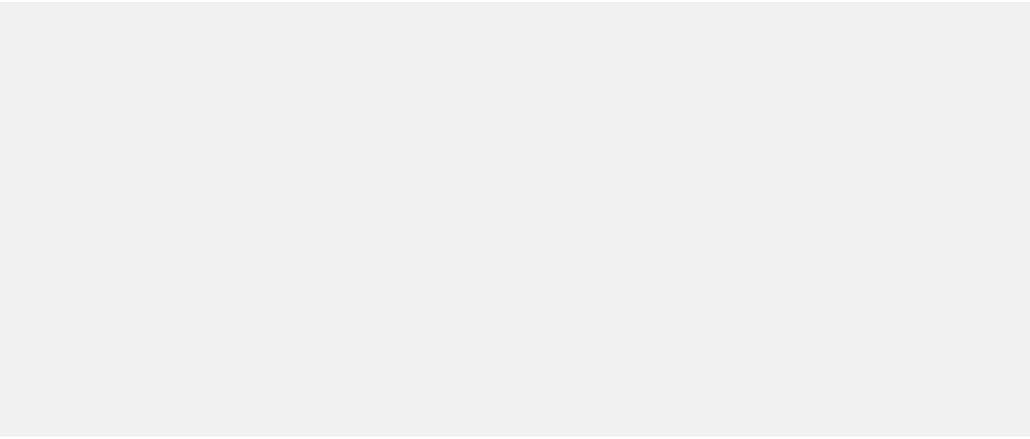 scroll, scrollTop: 0, scrollLeft: 0, axis: both 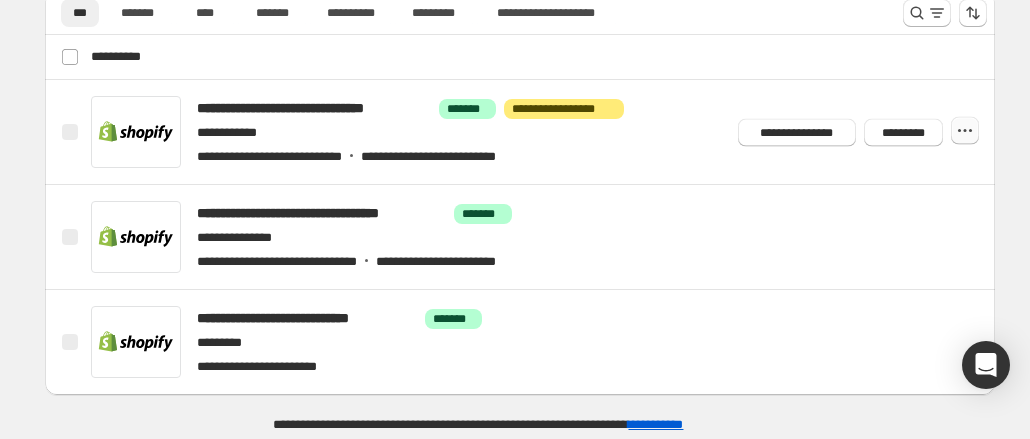 click 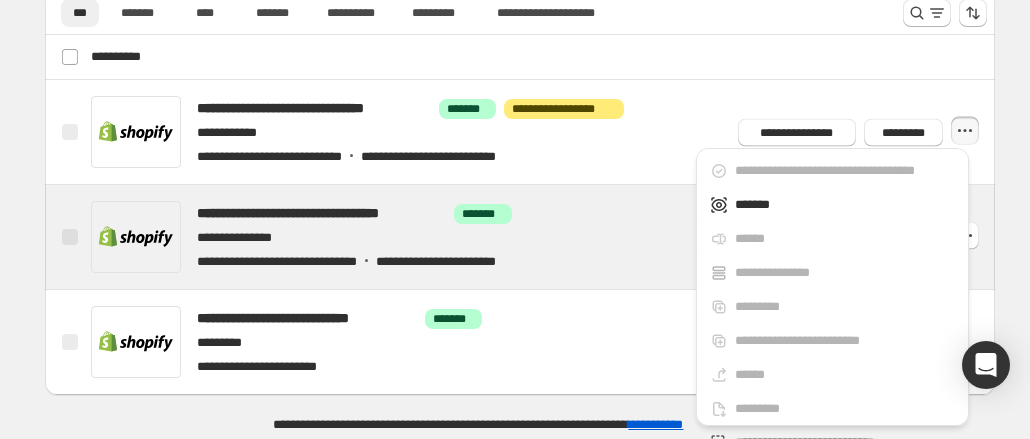 click at bounding box center (544, 237) 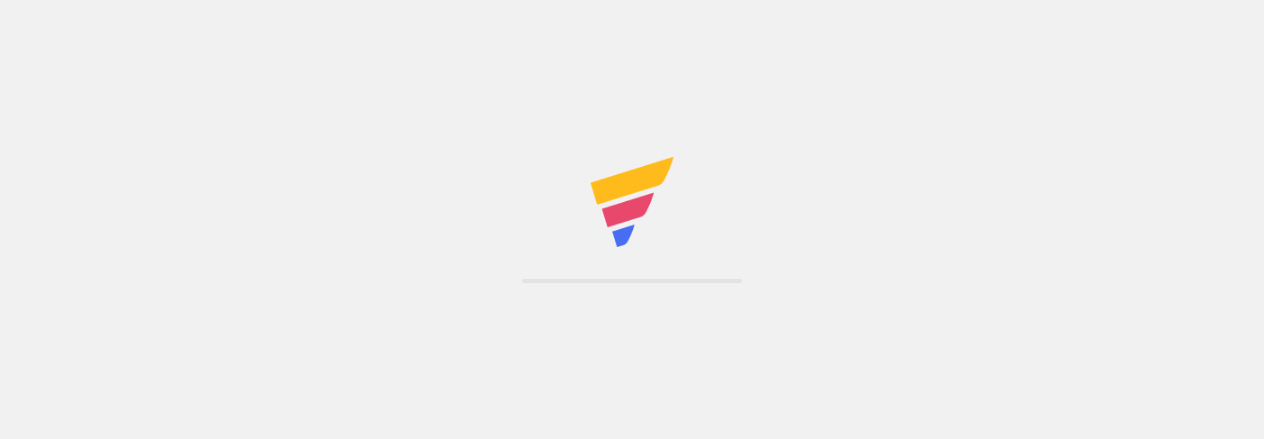 scroll, scrollTop: 0, scrollLeft: 0, axis: both 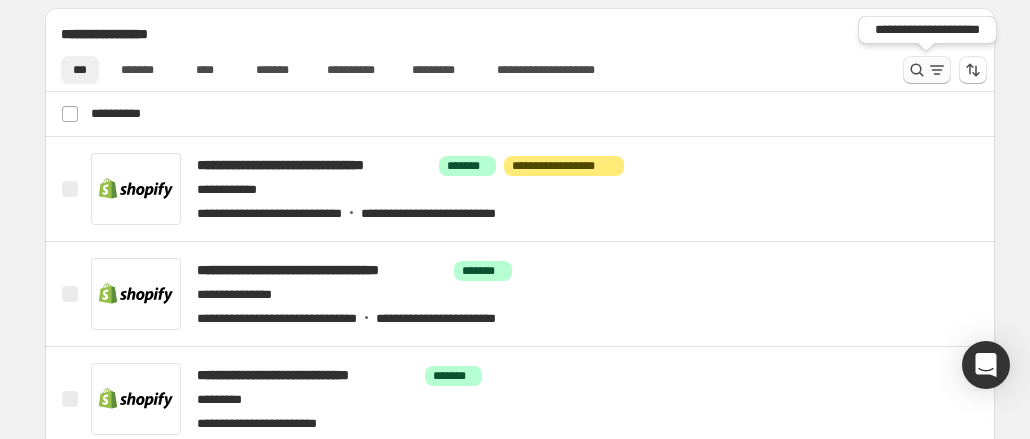 click 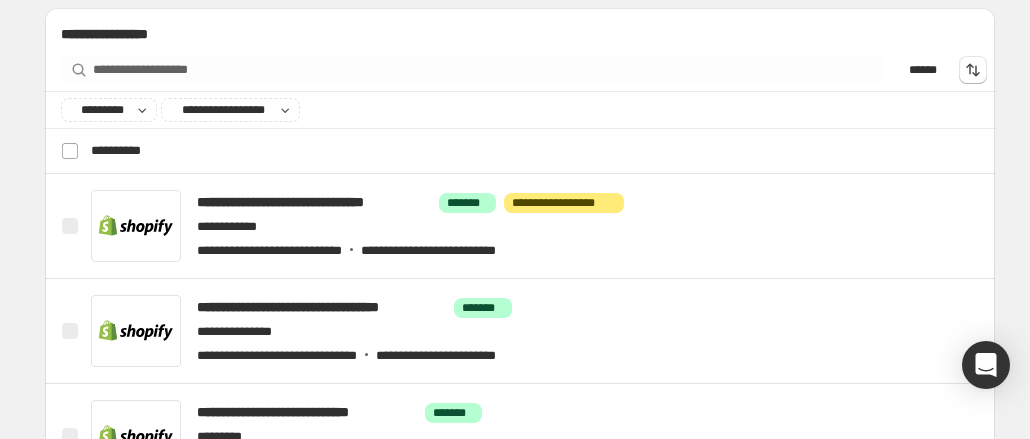 click on "******" at bounding box center (923, 70) 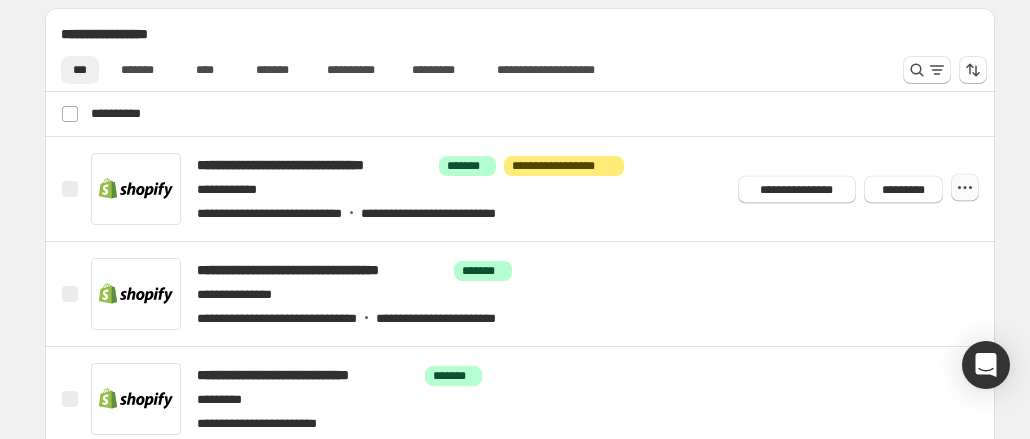 click 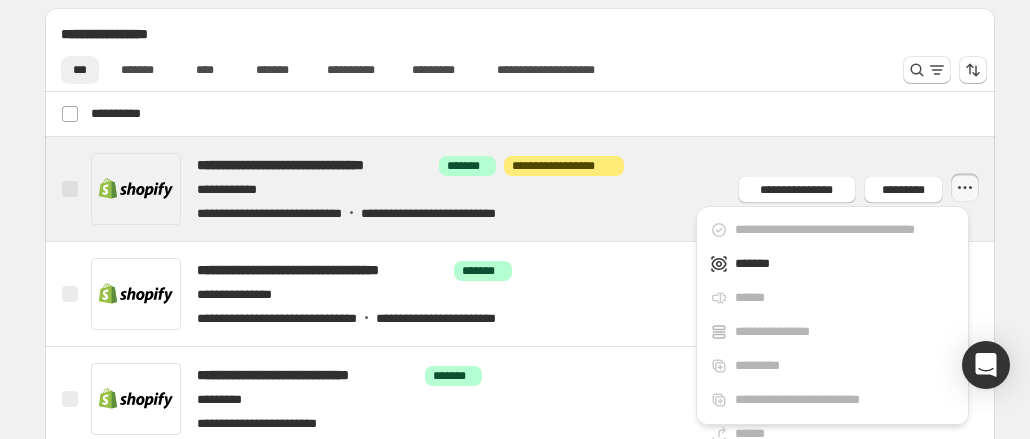 click at bounding box center (544, 189) 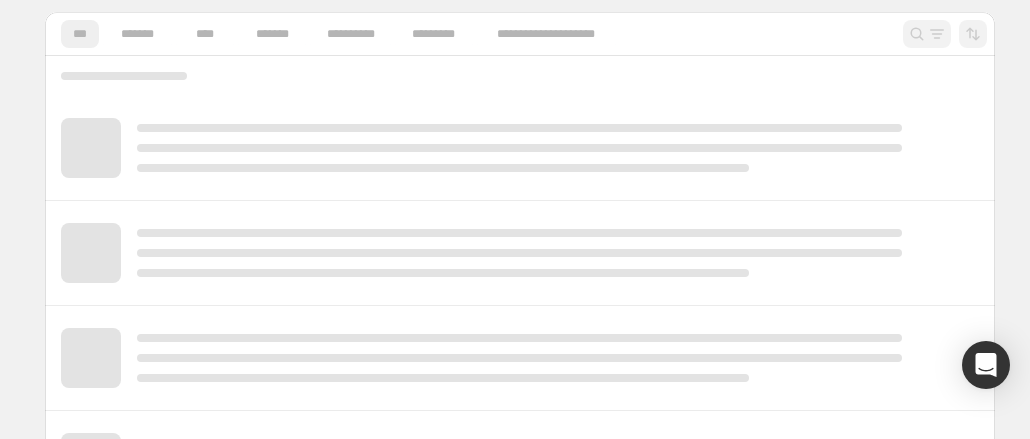 scroll, scrollTop: 300, scrollLeft: 0, axis: vertical 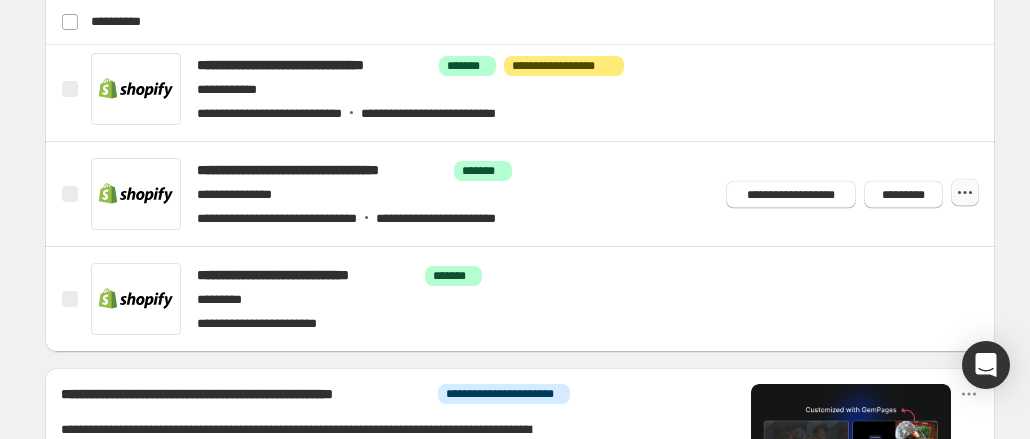 click 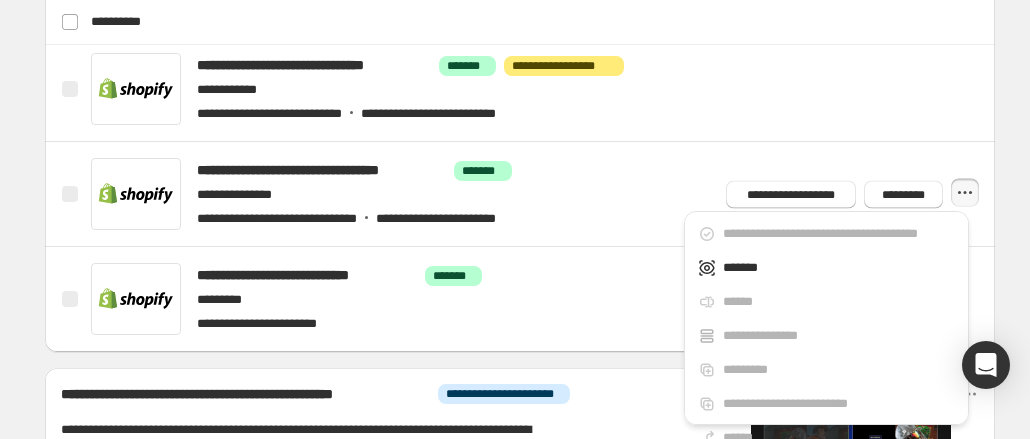 click on "**********" at bounding box center (520, 114) 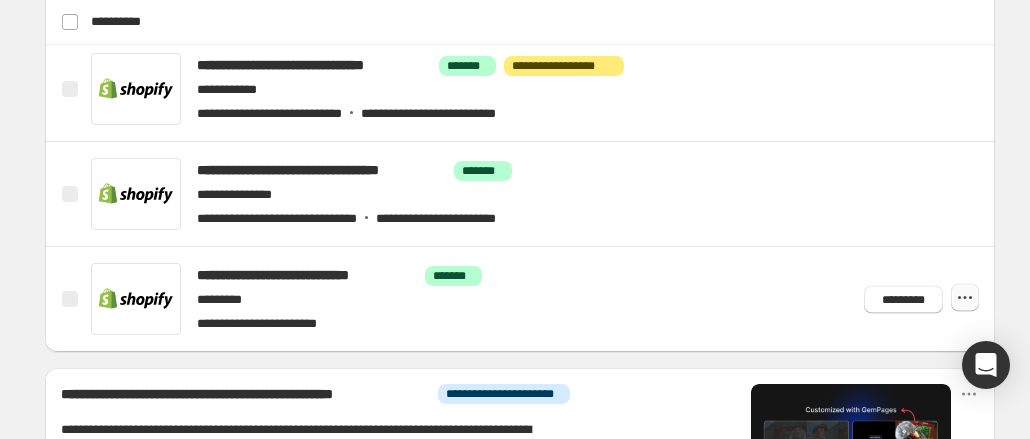 click 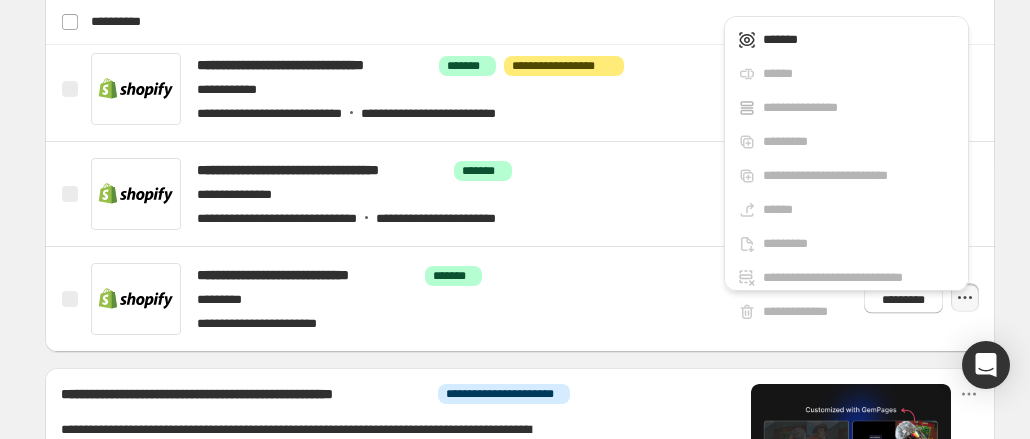 click on "**********" at bounding box center [520, 114] 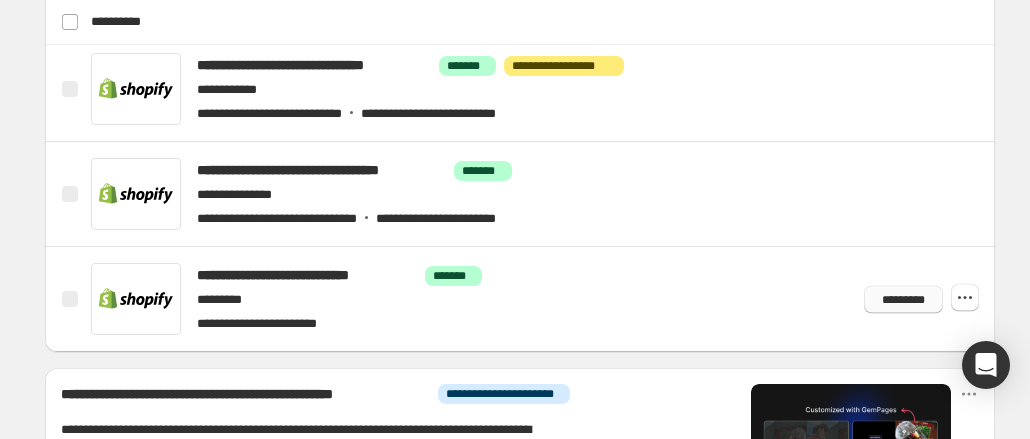 click on "*********" at bounding box center [903, 299] 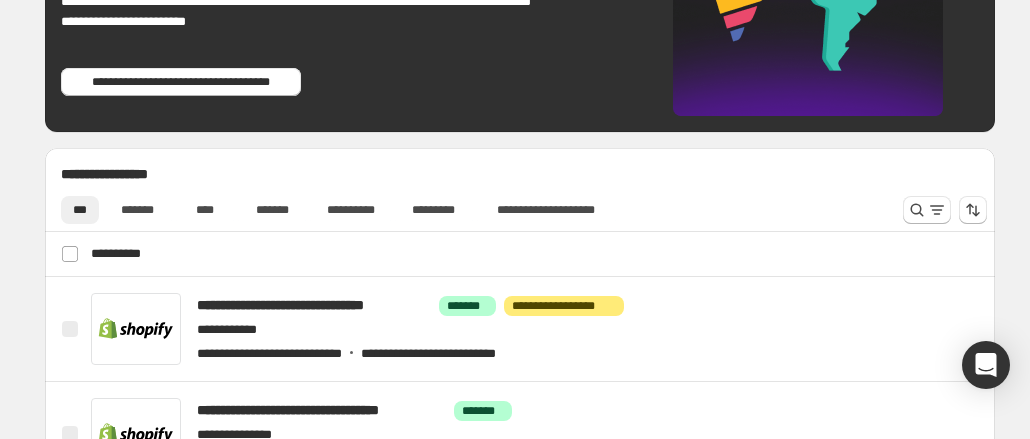 scroll, scrollTop: 600, scrollLeft: 0, axis: vertical 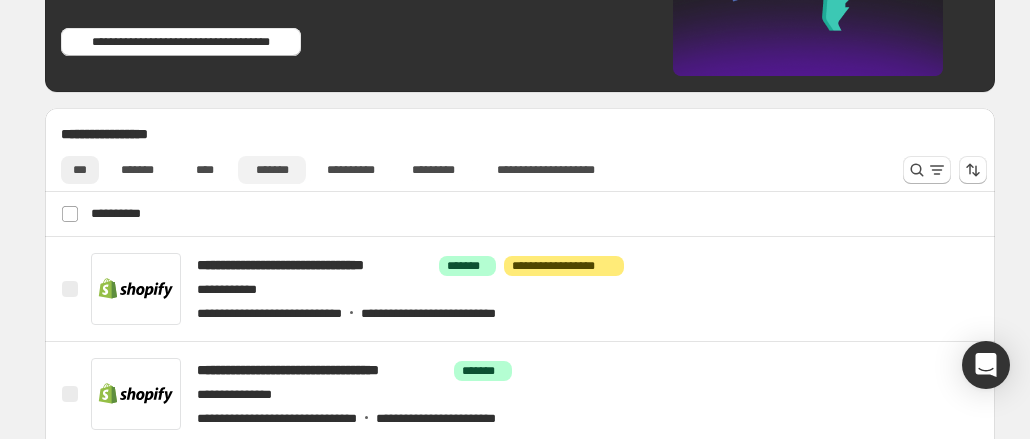 click on "*******" at bounding box center [272, 170] 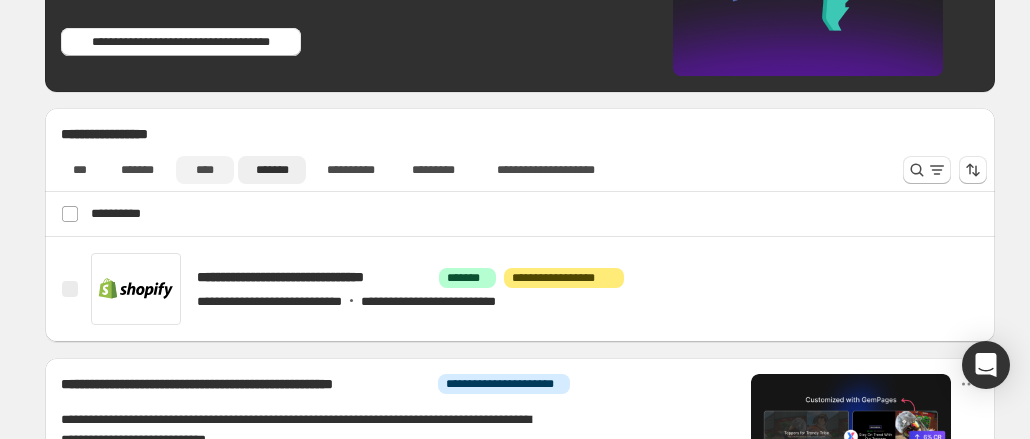 click on "****" at bounding box center (205, 170) 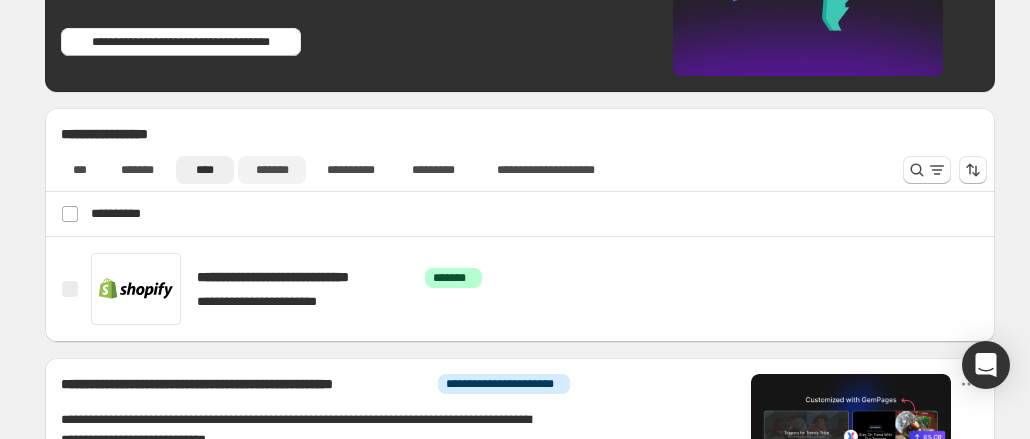 click on "*******" at bounding box center (272, 170) 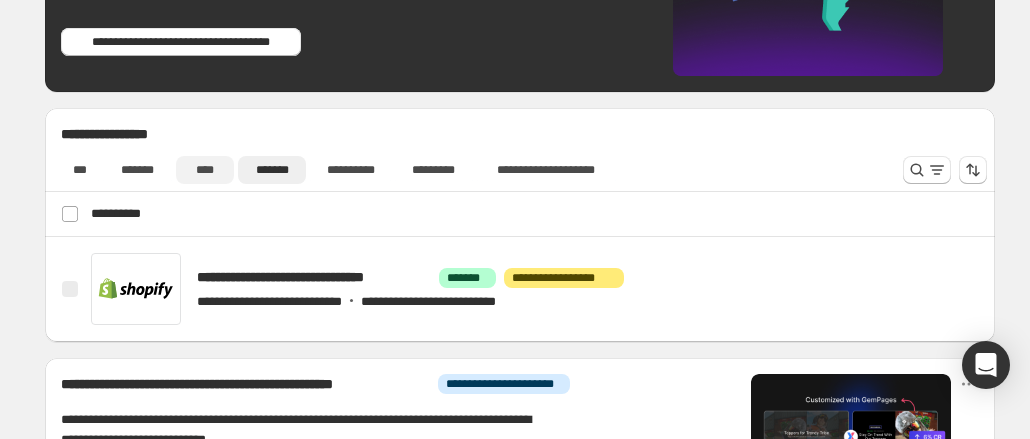 click on "****" at bounding box center [205, 170] 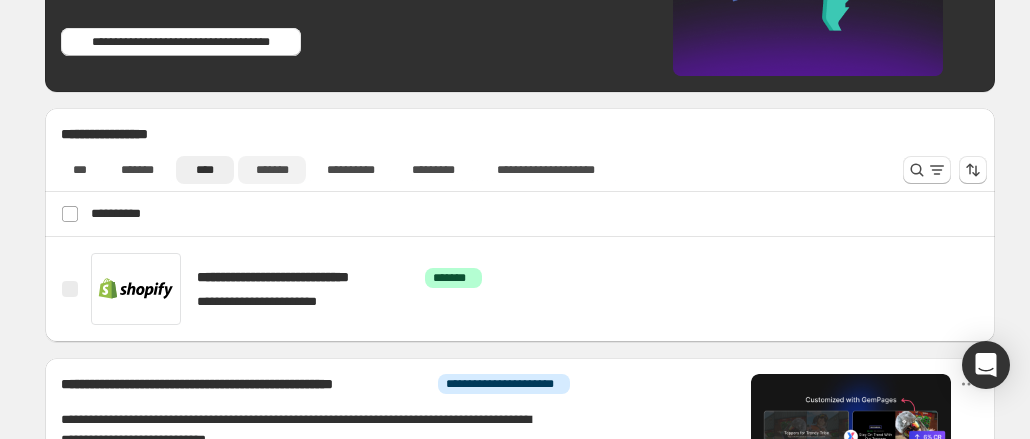 click on "*******" at bounding box center [272, 170] 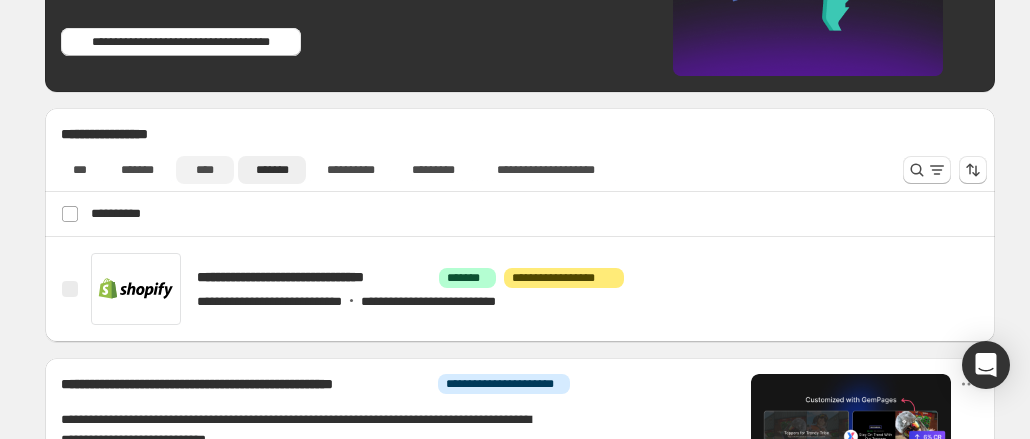click on "****" at bounding box center [205, 170] 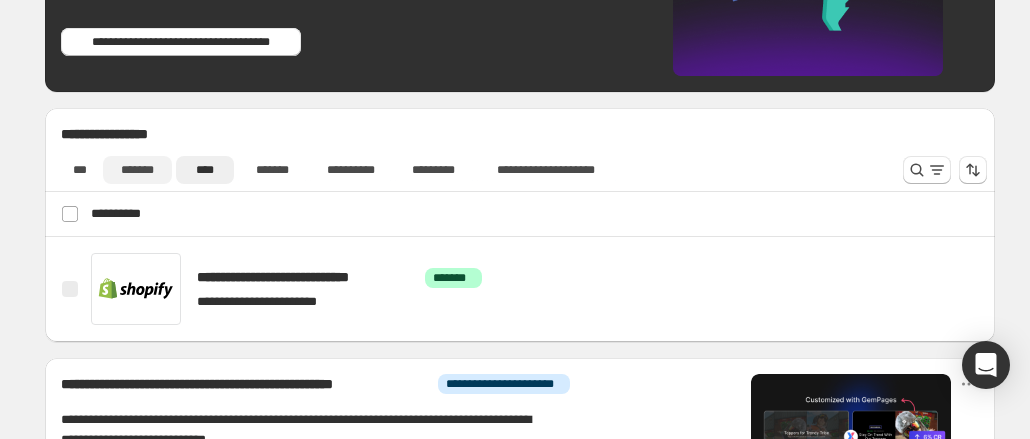 click on "*******" at bounding box center [137, 170] 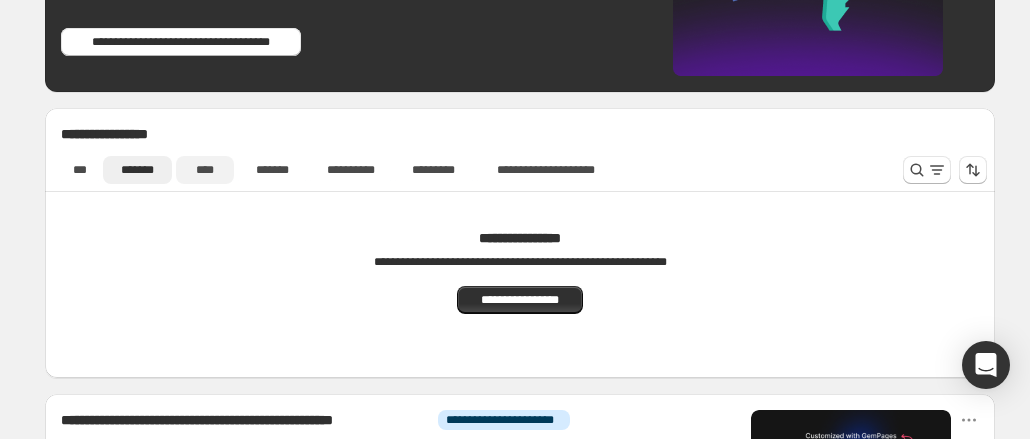 click on "****" at bounding box center (205, 170) 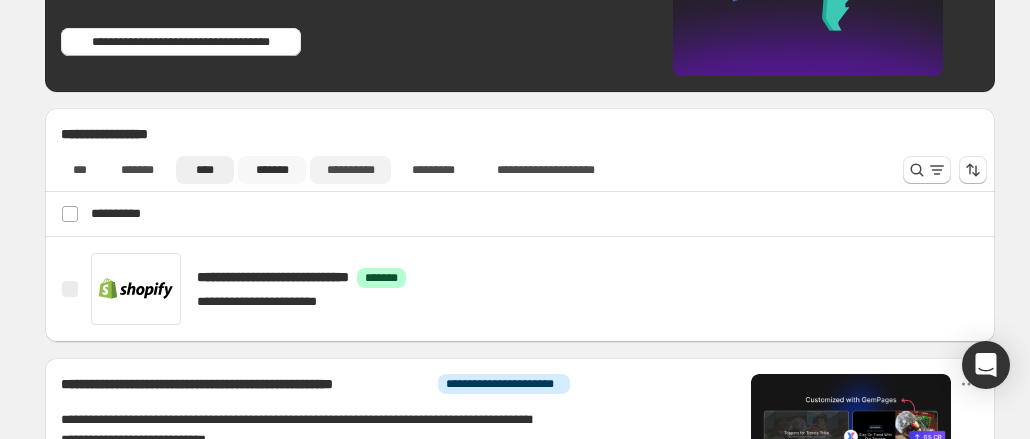 drag, startPoint x: 272, startPoint y: 167, endPoint x: 317, endPoint y: 171, distance: 45.17743 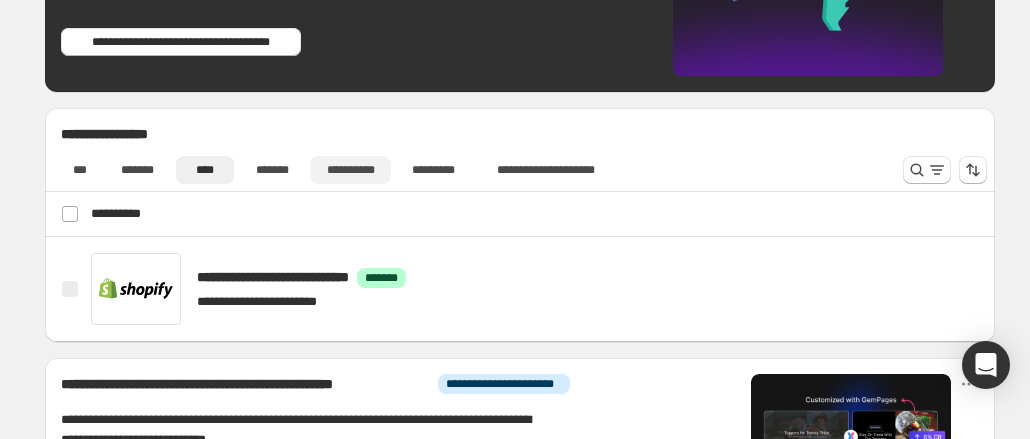 click on "*******" at bounding box center [272, 170] 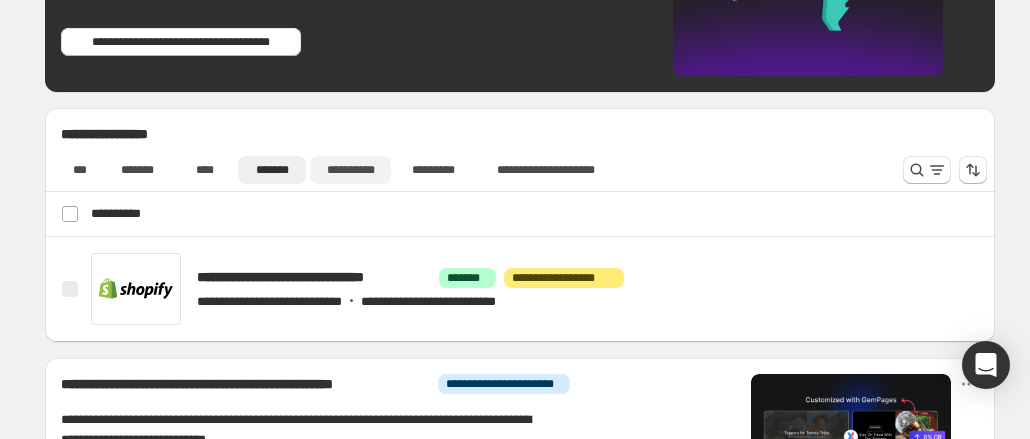 click on "**********" at bounding box center [350, 170] 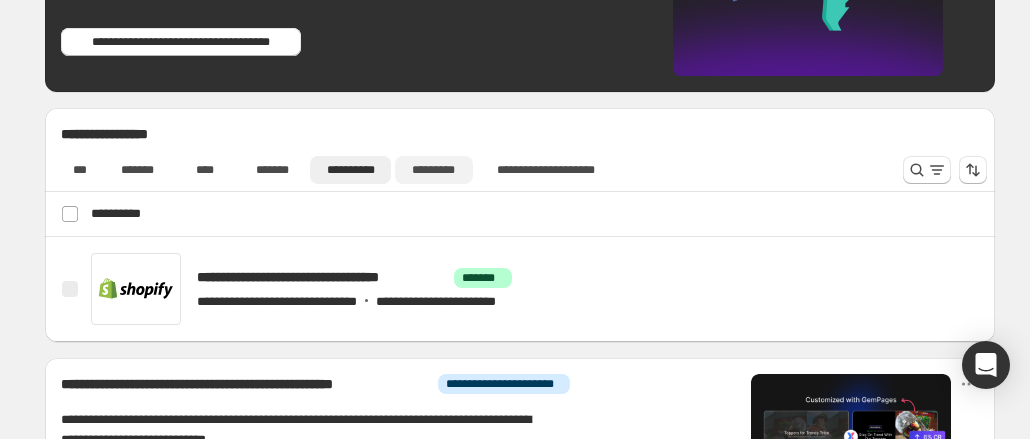 click on "*********" at bounding box center [434, 170] 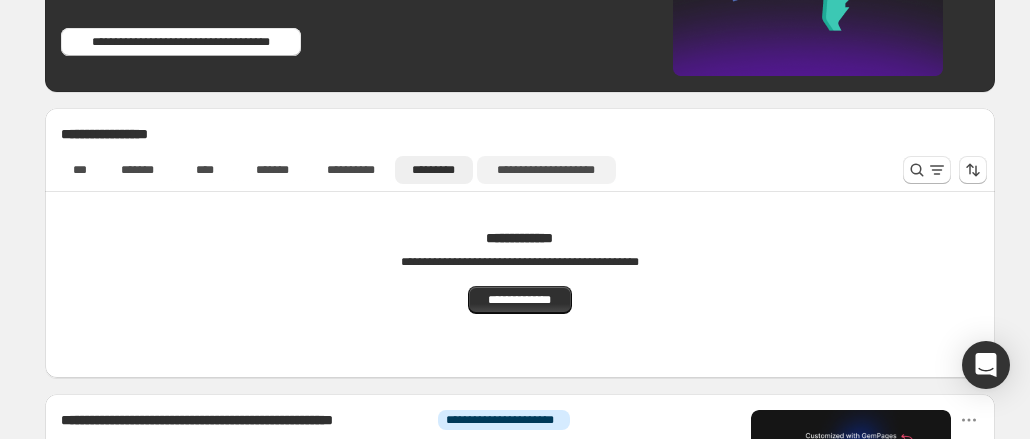 click on "**********" at bounding box center [546, 170] 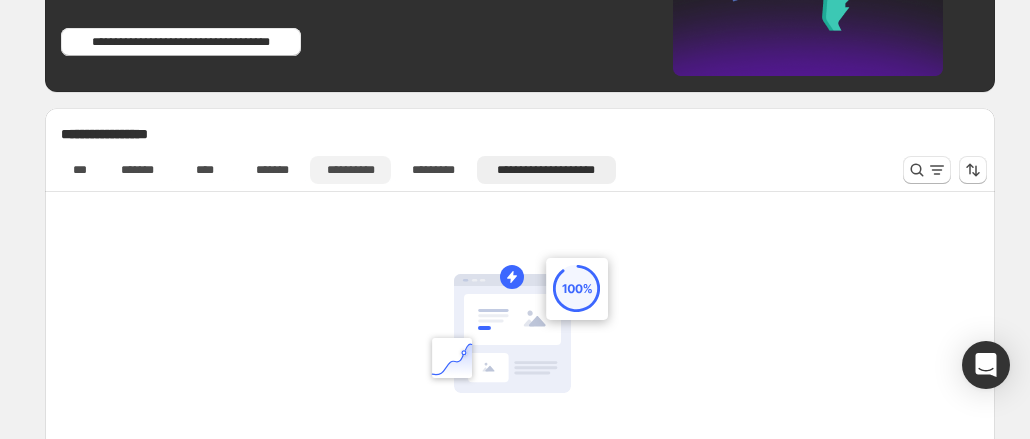 click on "**********" at bounding box center (350, 170) 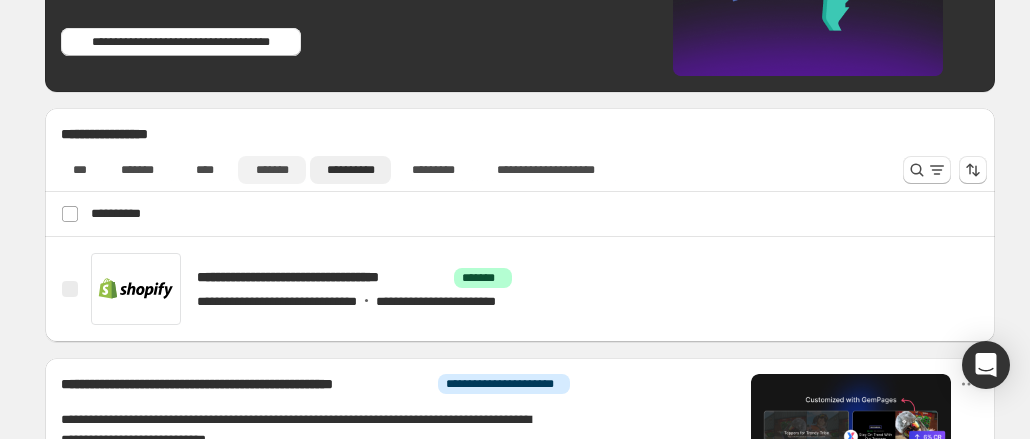 click on "*******" at bounding box center [272, 170] 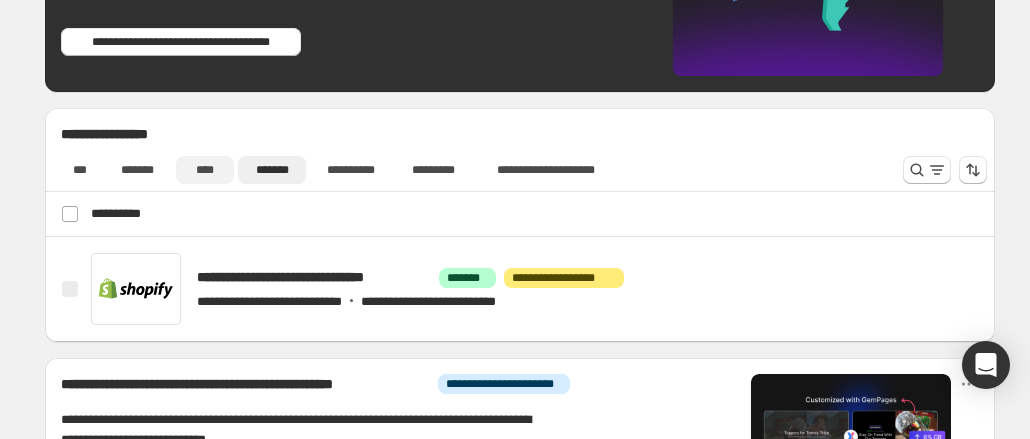 click on "****" at bounding box center (205, 170) 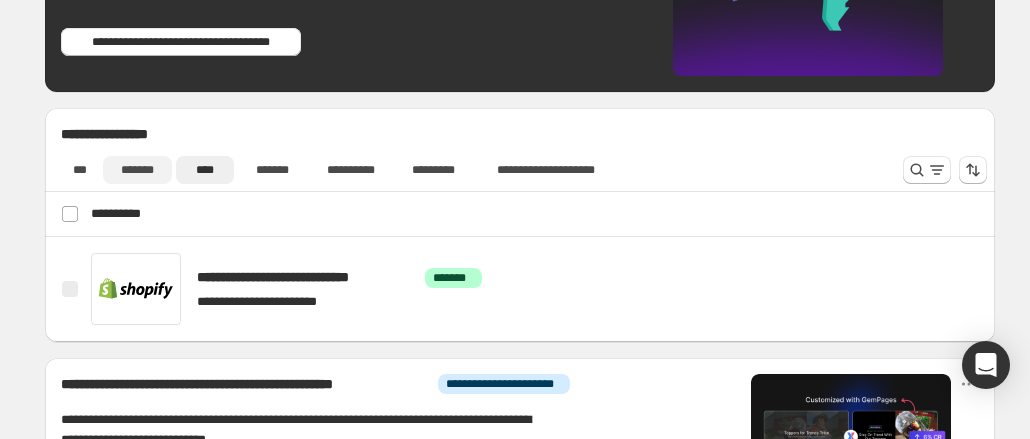 click on "*******" at bounding box center [137, 170] 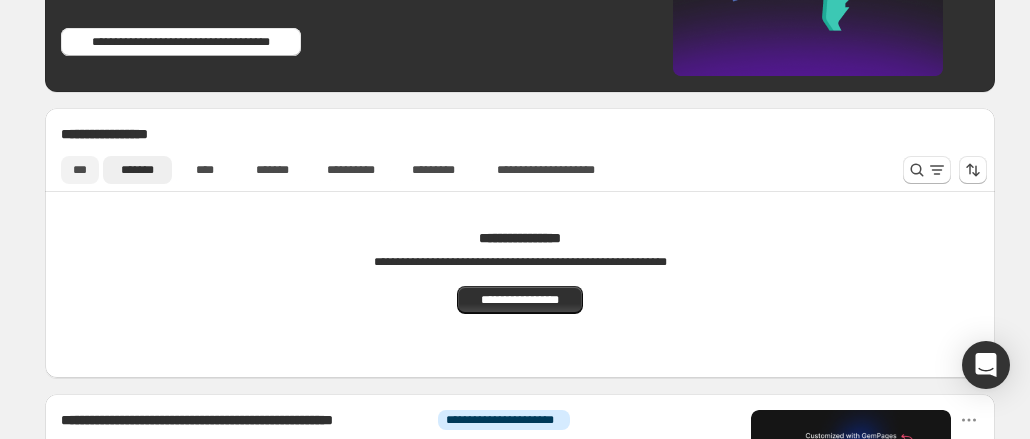 click on "***" at bounding box center (80, 170) 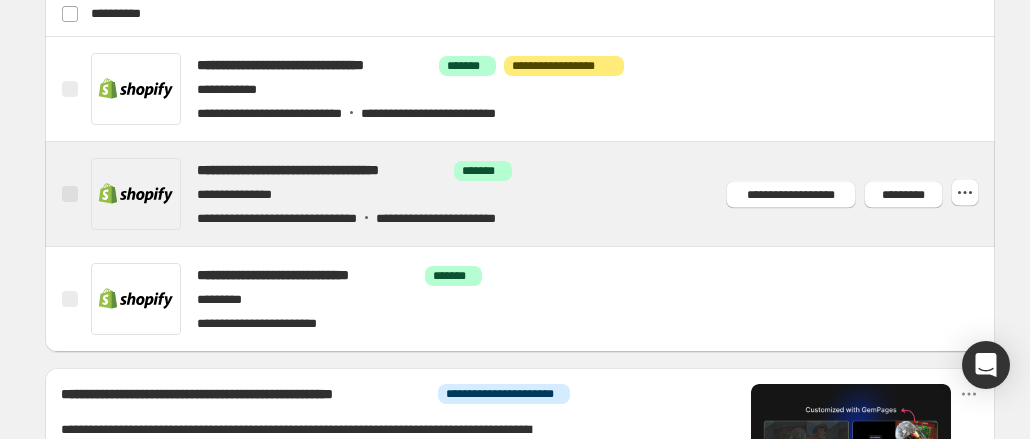 scroll, scrollTop: 700, scrollLeft: 0, axis: vertical 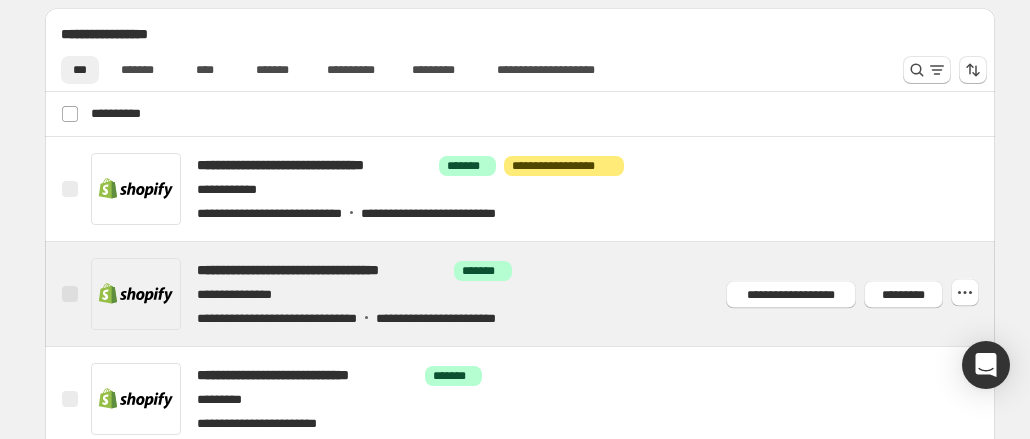 click at bounding box center (544, 294) 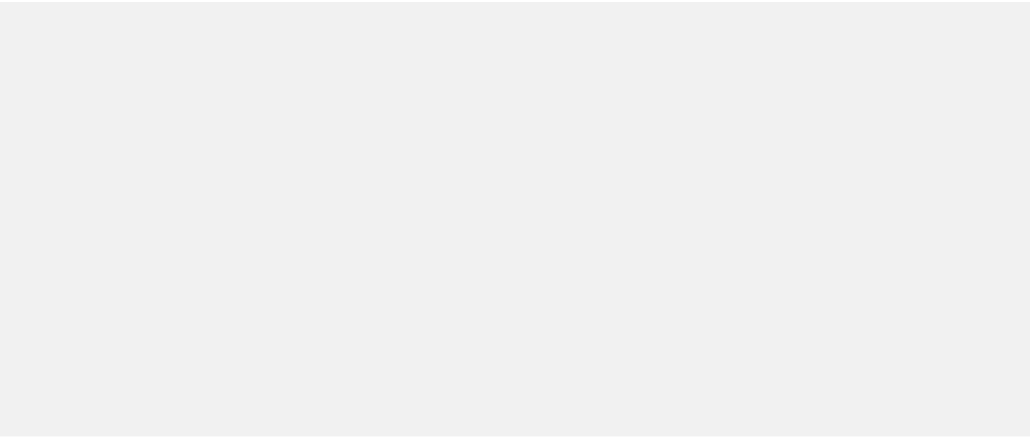 scroll, scrollTop: 0, scrollLeft: 0, axis: both 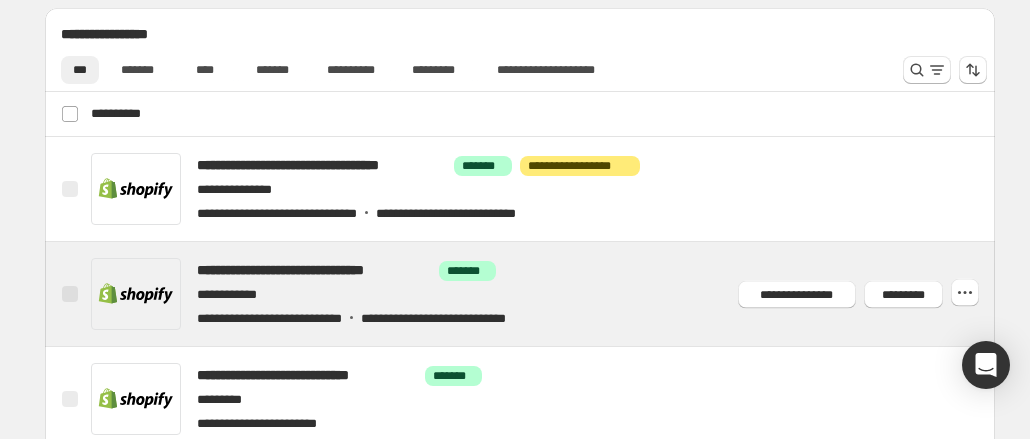 click at bounding box center [544, 294] 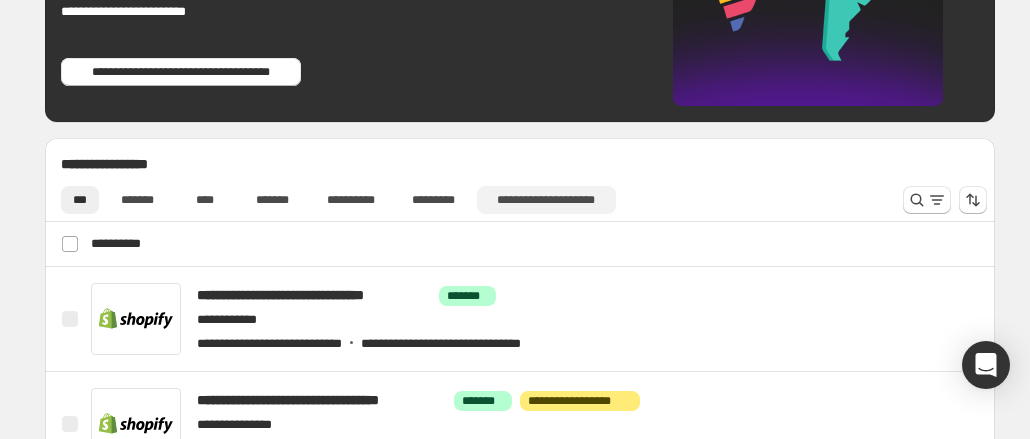 scroll, scrollTop: 600, scrollLeft: 0, axis: vertical 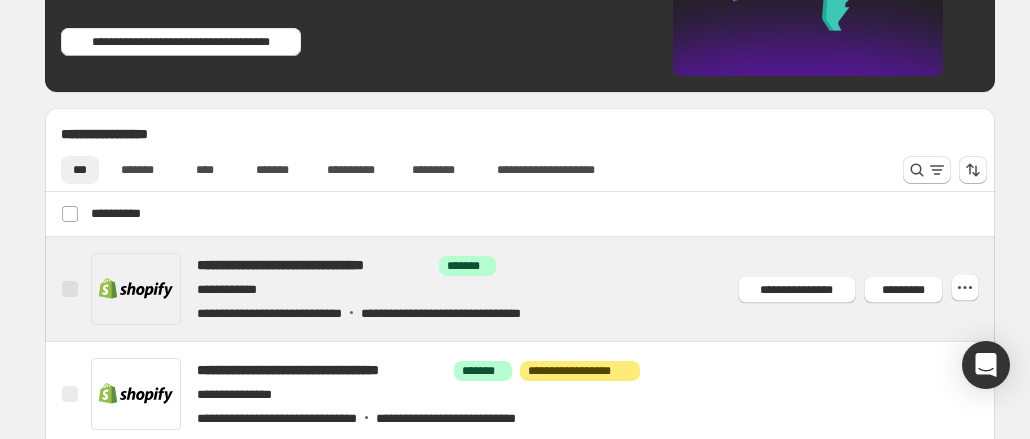 click at bounding box center [544, 289] 